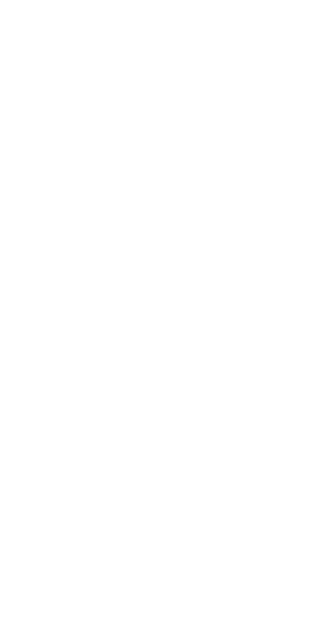 scroll, scrollTop: 0, scrollLeft: 0, axis: both 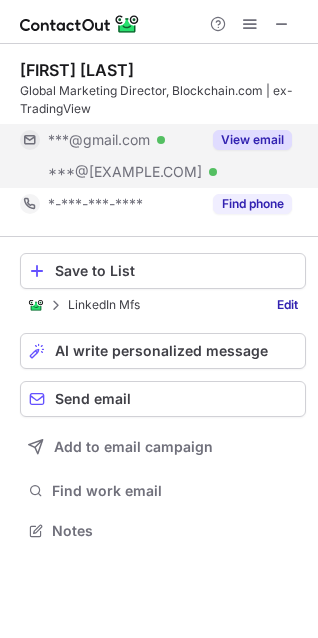 click on "View email" at bounding box center [252, 140] 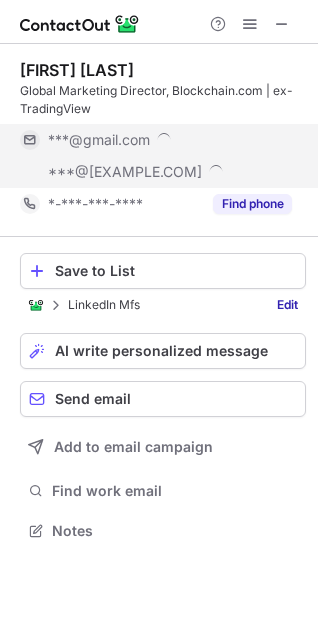 scroll, scrollTop: 10, scrollLeft: 10, axis: both 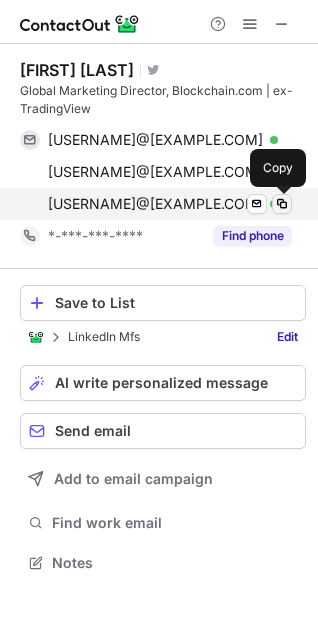 click at bounding box center (282, 204) 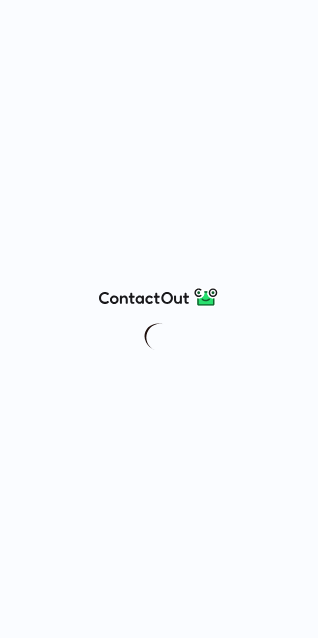 scroll, scrollTop: 0, scrollLeft: 0, axis: both 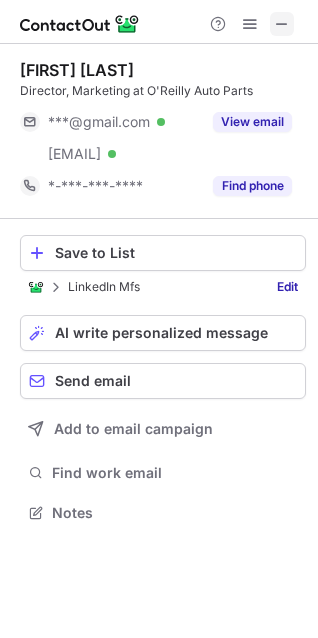 click at bounding box center (282, 24) 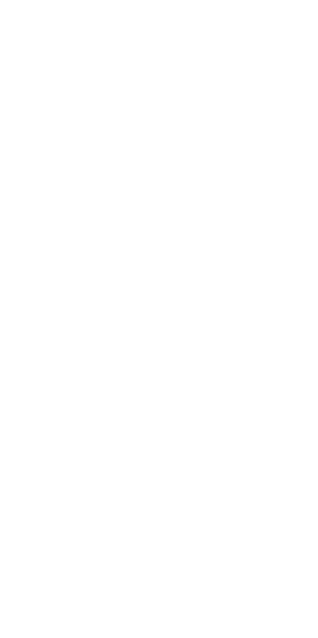 scroll, scrollTop: 0, scrollLeft: 0, axis: both 